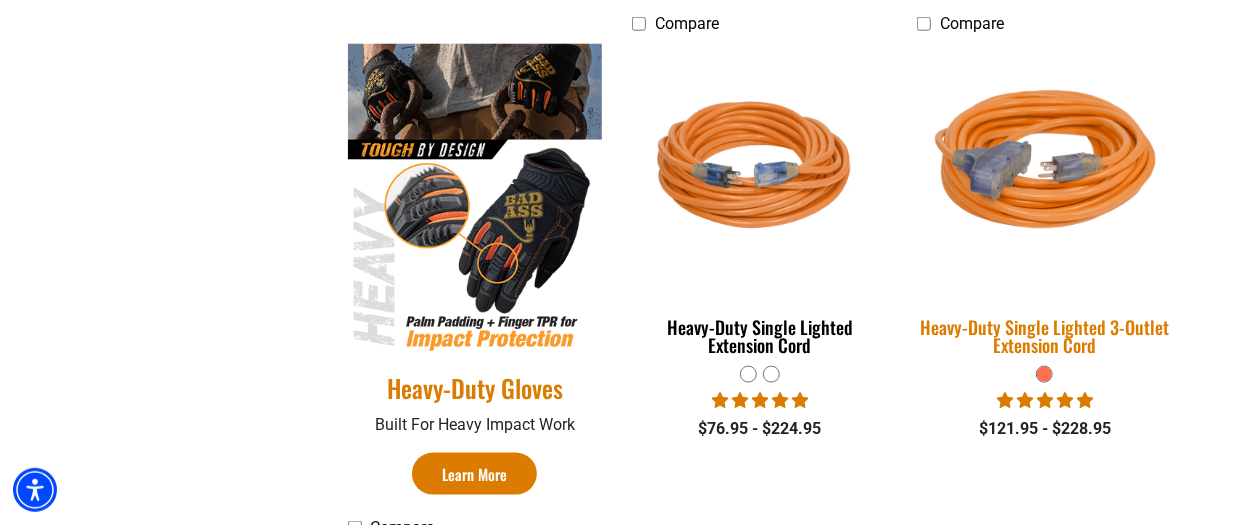 scroll, scrollTop: 1052, scrollLeft: 0, axis: vertical 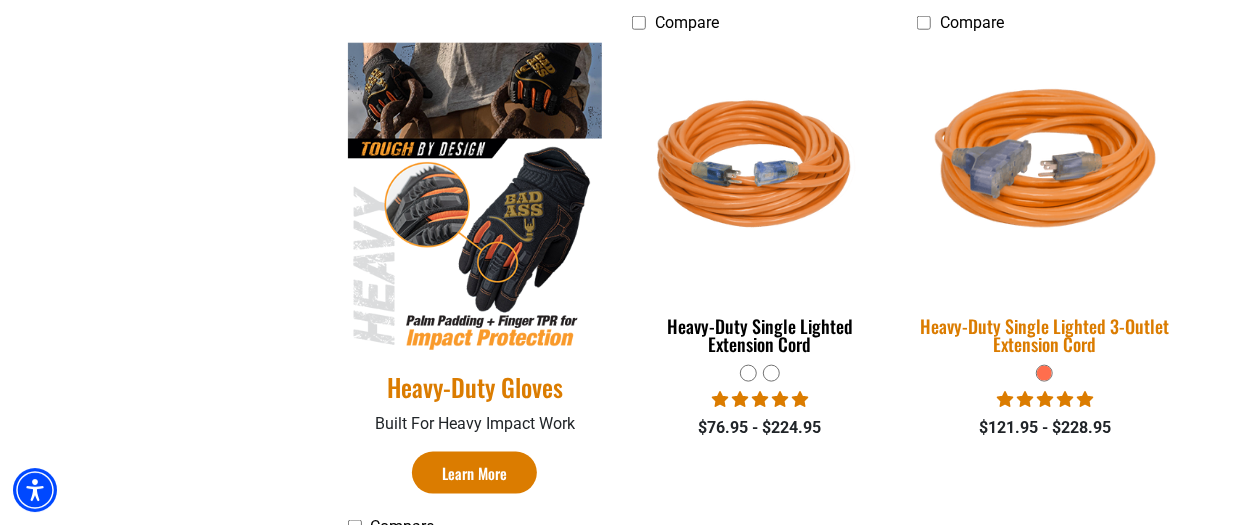 click at bounding box center [1045, 168] 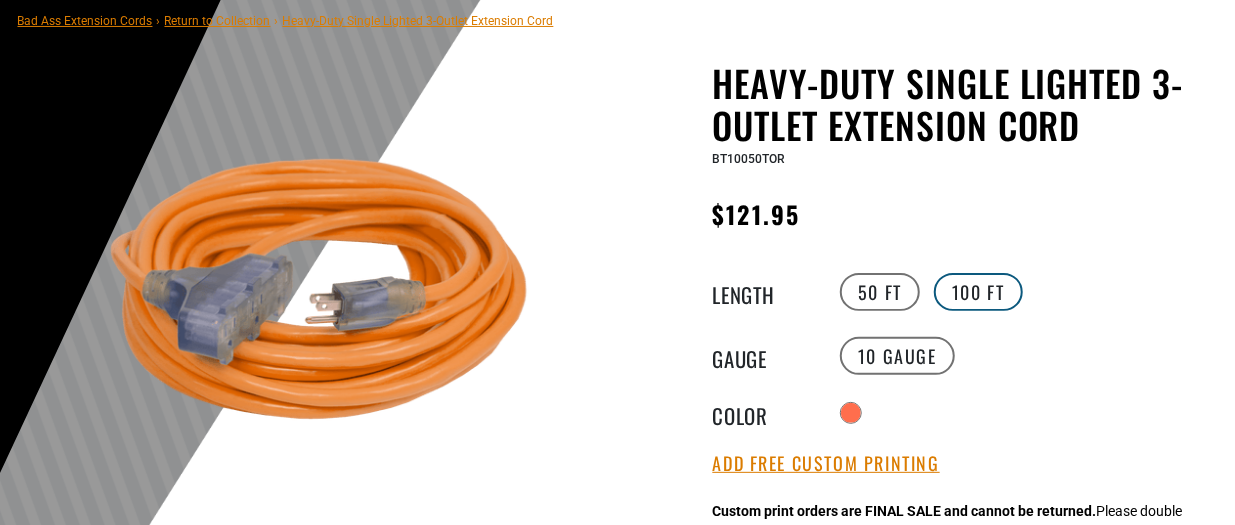 scroll, scrollTop: 154, scrollLeft: 0, axis: vertical 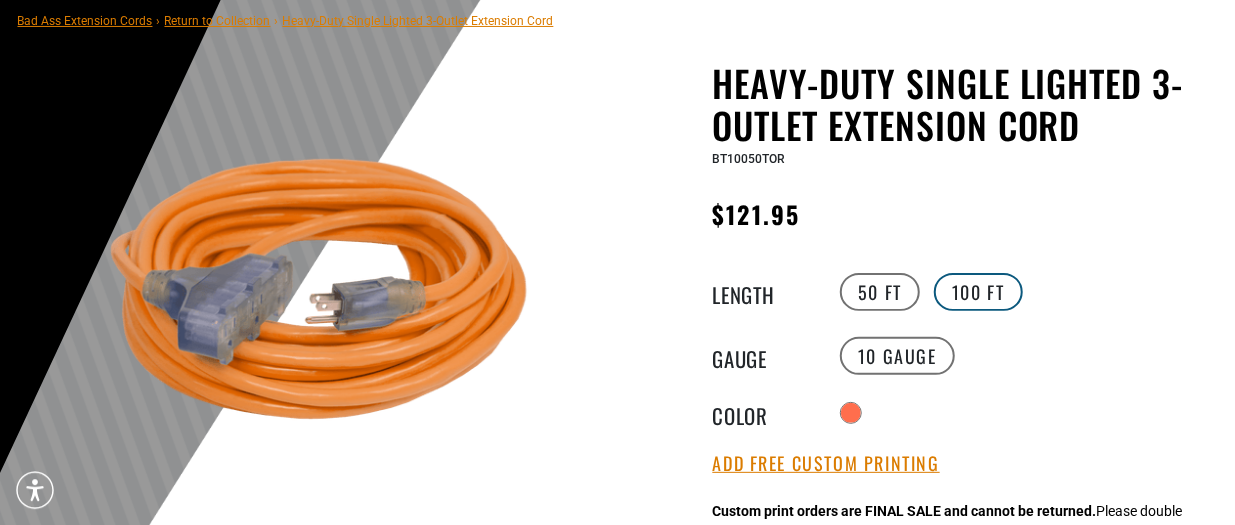 click on "100 FT" at bounding box center (978, 292) 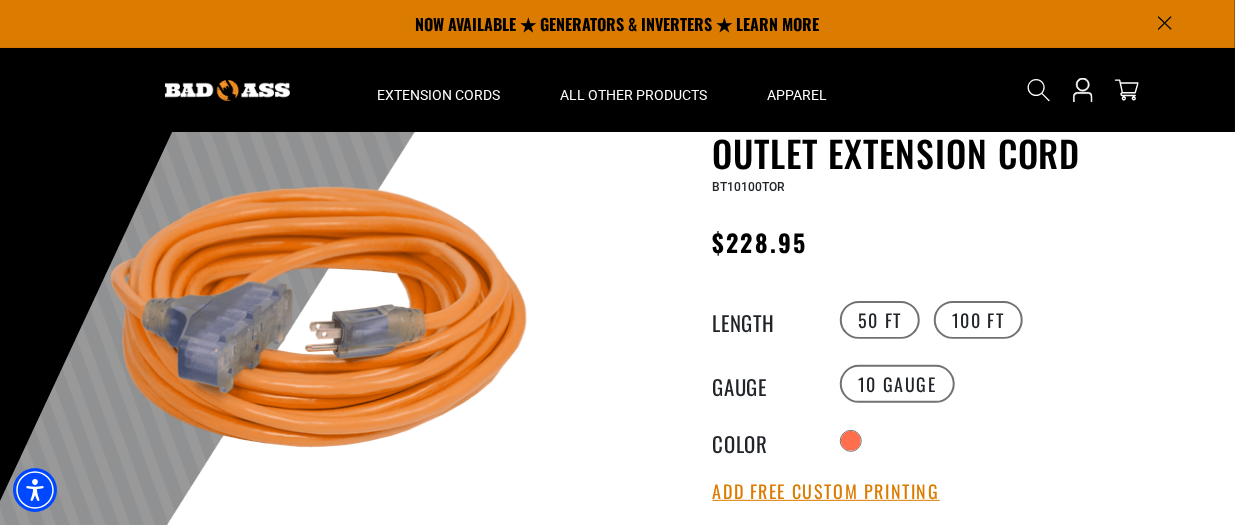 scroll, scrollTop: 0, scrollLeft: 0, axis: both 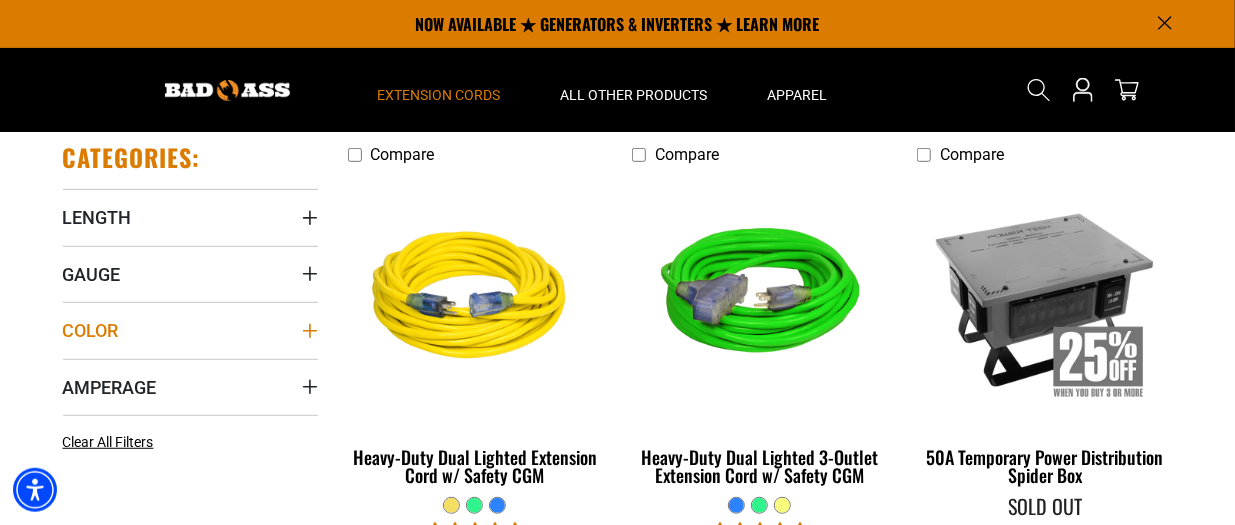 click on "Color" at bounding box center [190, 330] 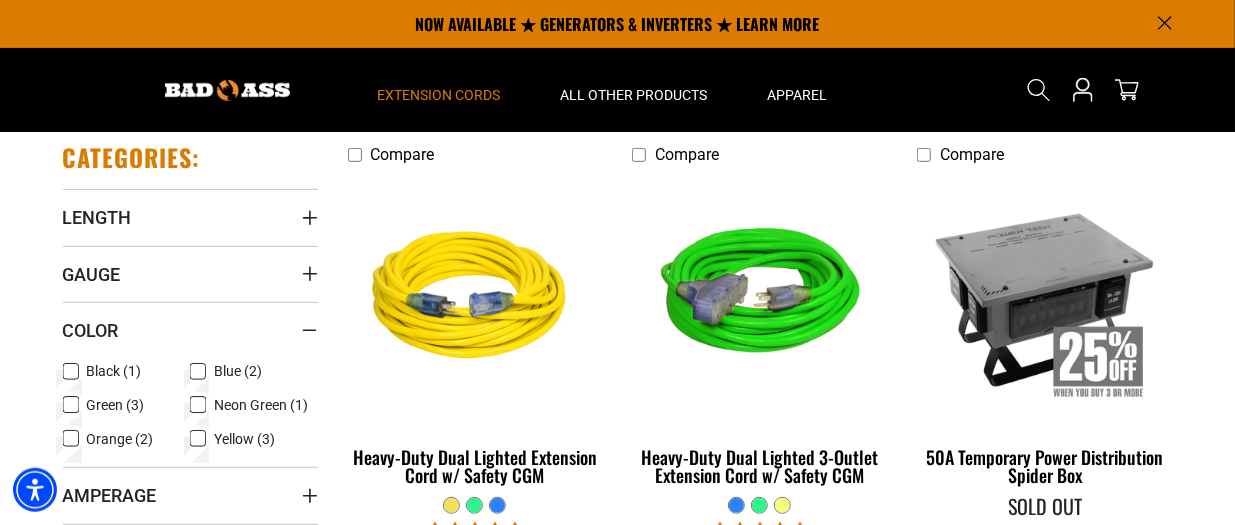 click on "Black (1)" at bounding box center [114, 371] 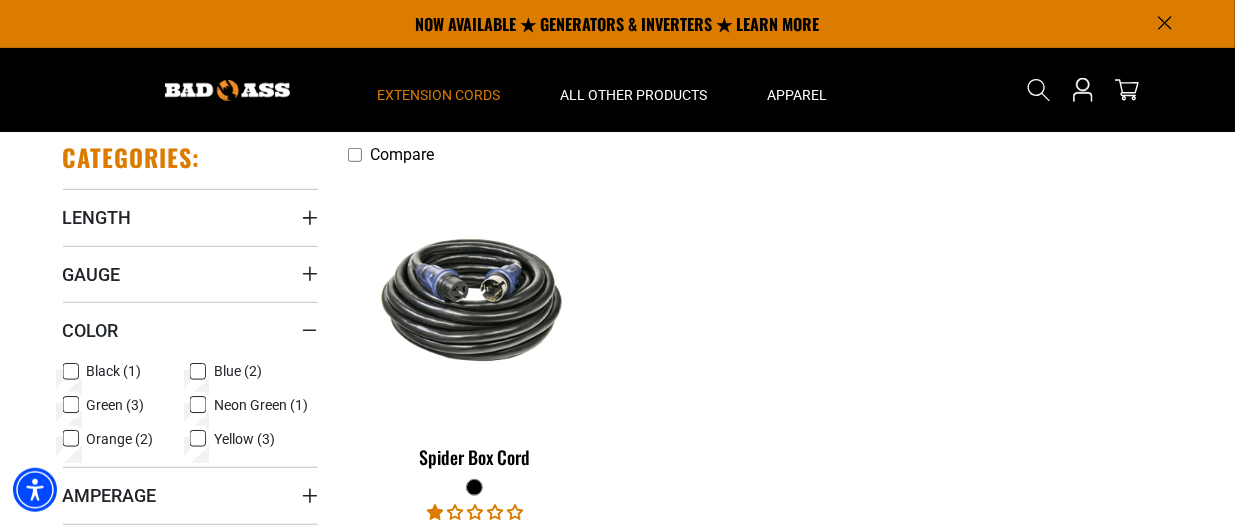 scroll, scrollTop: 533, scrollLeft: 0, axis: vertical 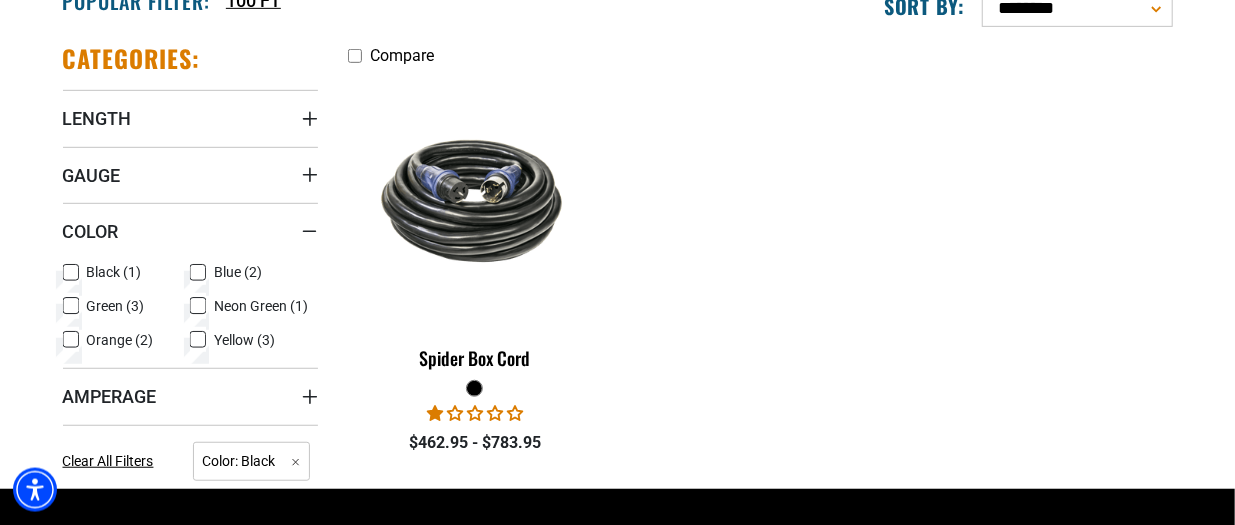 click on "Black (1)
Black (1 product)" at bounding box center (127, 273) 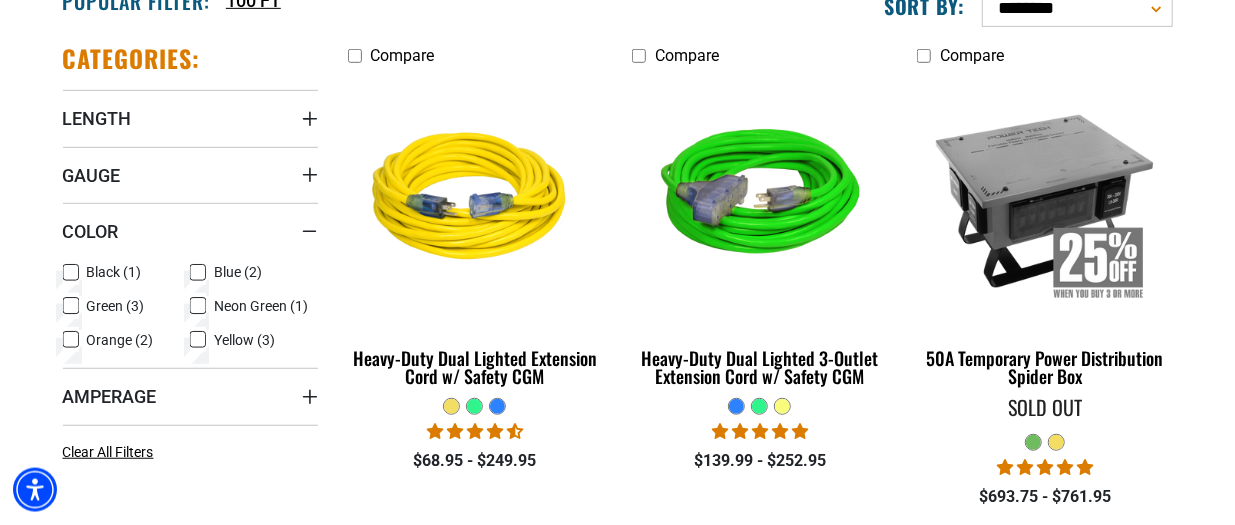 click on "Blue (2)" at bounding box center (238, 272) 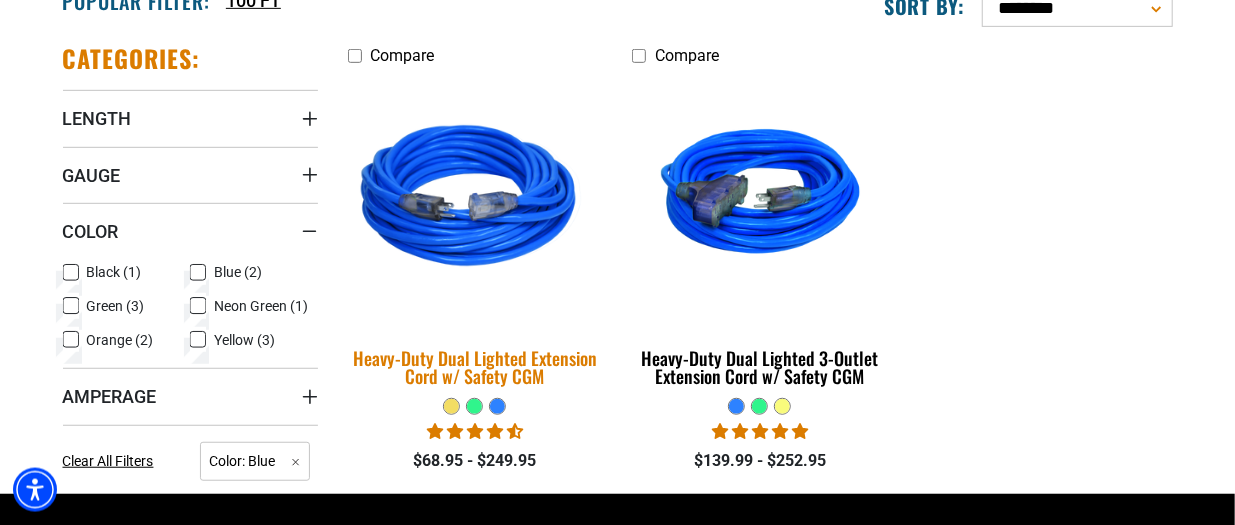 click at bounding box center [475, 200] 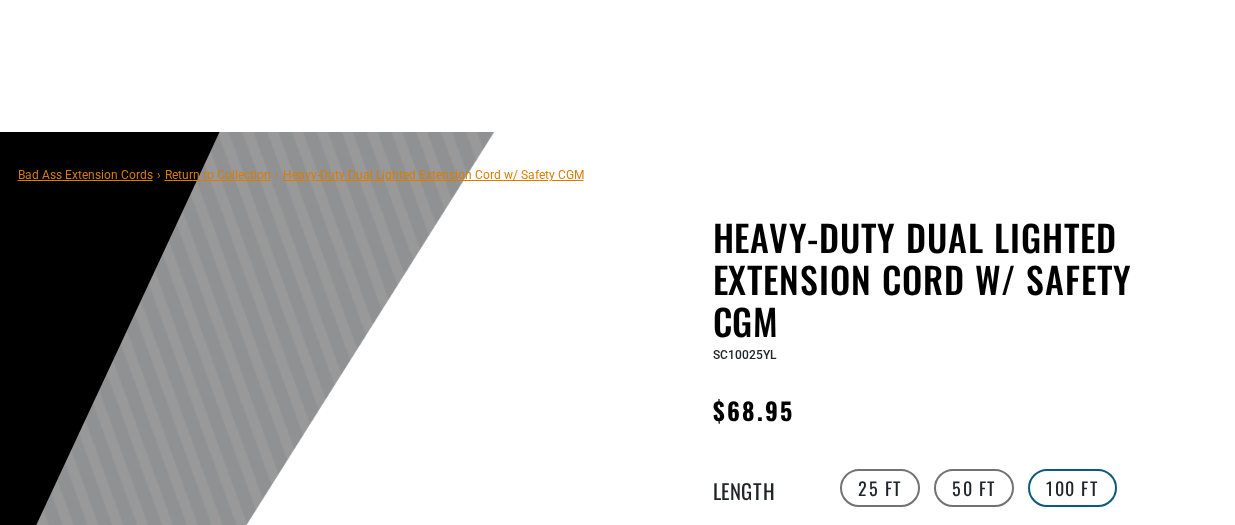 click on "100 FT" at bounding box center (1072, 488) 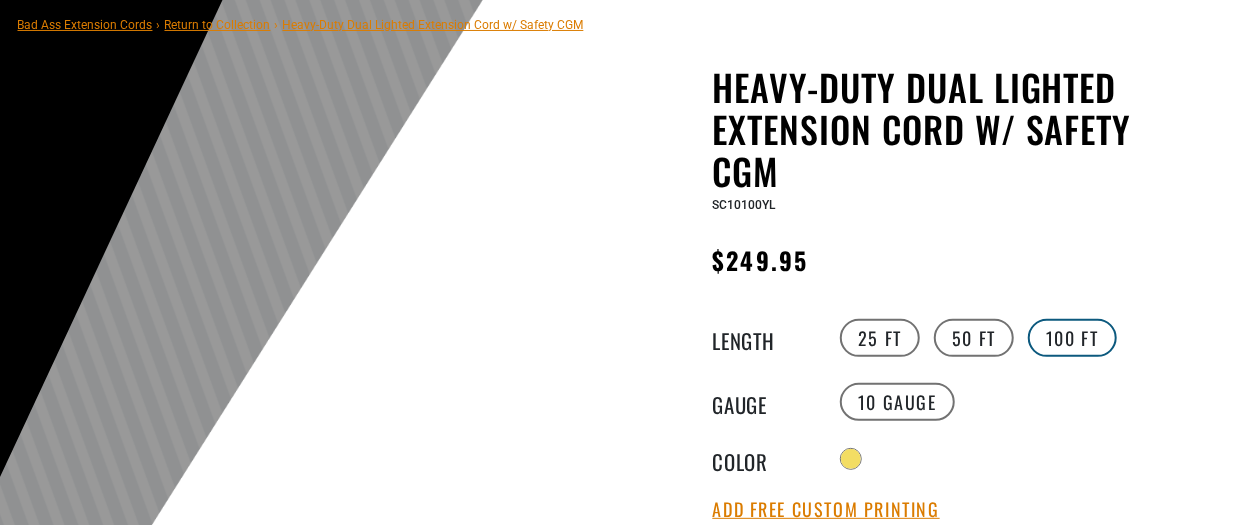 scroll, scrollTop: 150, scrollLeft: 0, axis: vertical 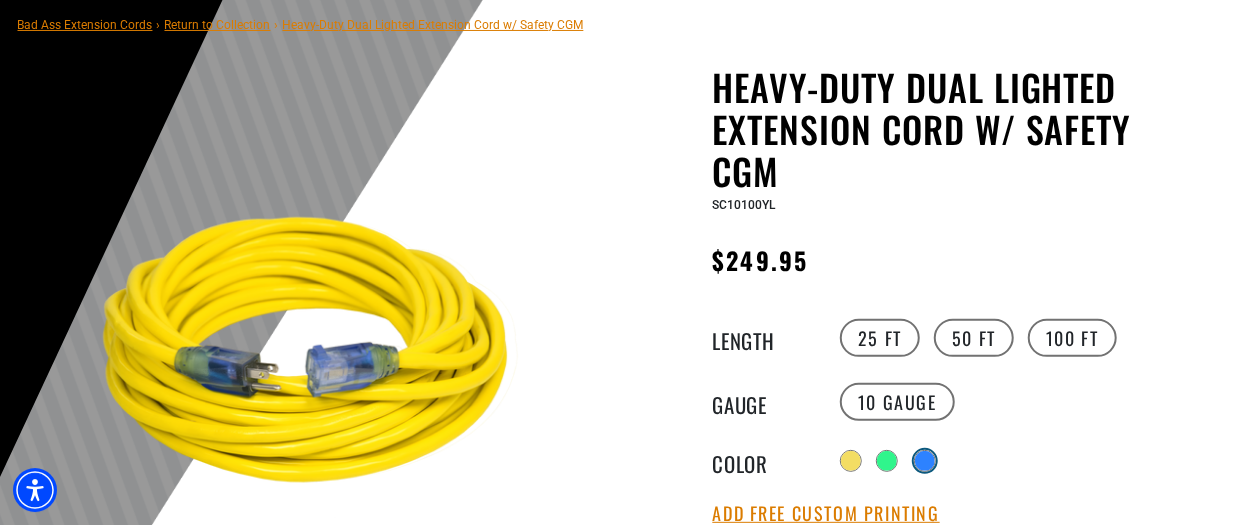 click at bounding box center [925, 461] 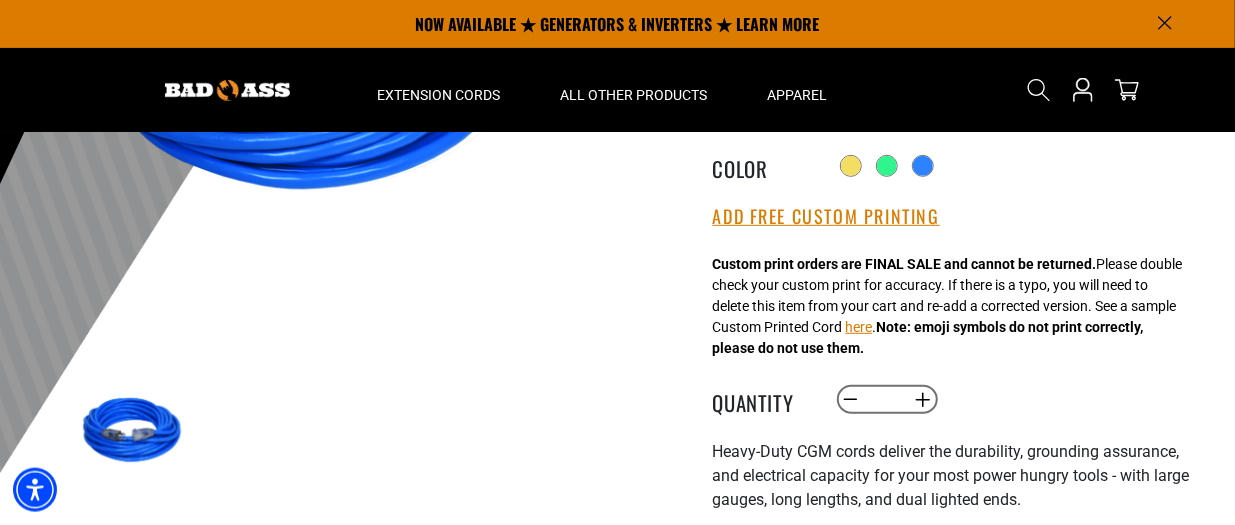 scroll, scrollTop: 444, scrollLeft: 0, axis: vertical 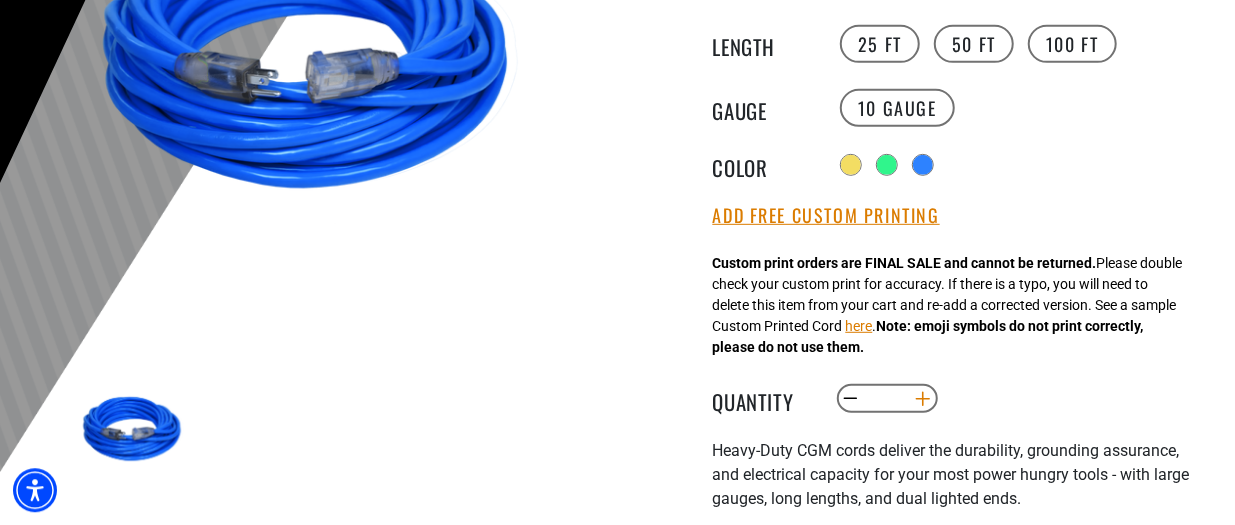 click on "Increase quantity for Heavy-Duty Dual Lighted Extension Cord w/ Safety CGM" at bounding box center [922, 399] 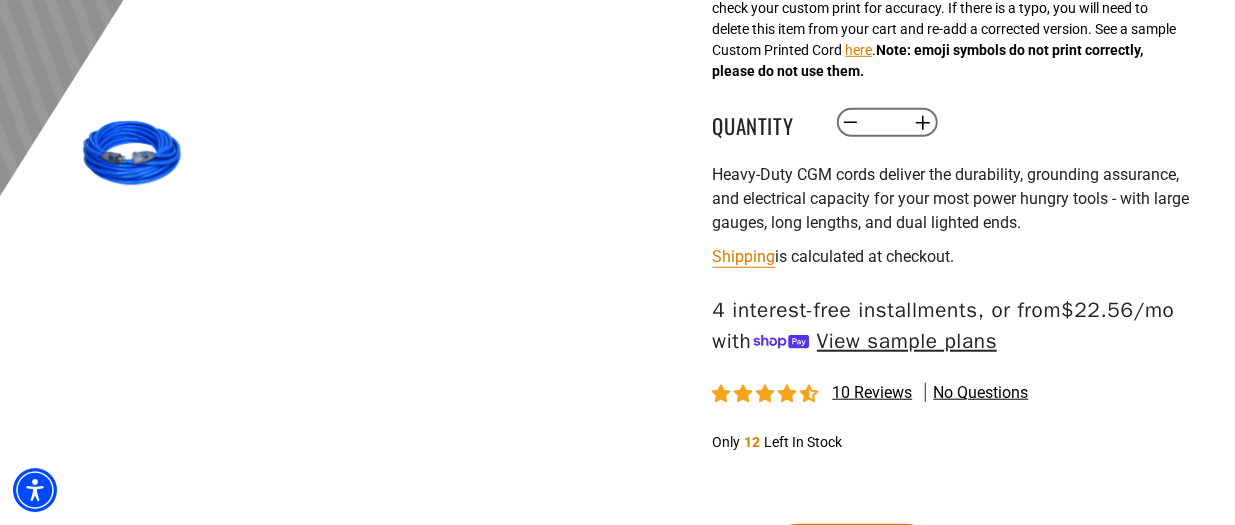 scroll, scrollTop: 921, scrollLeft: 0, axis: vertical 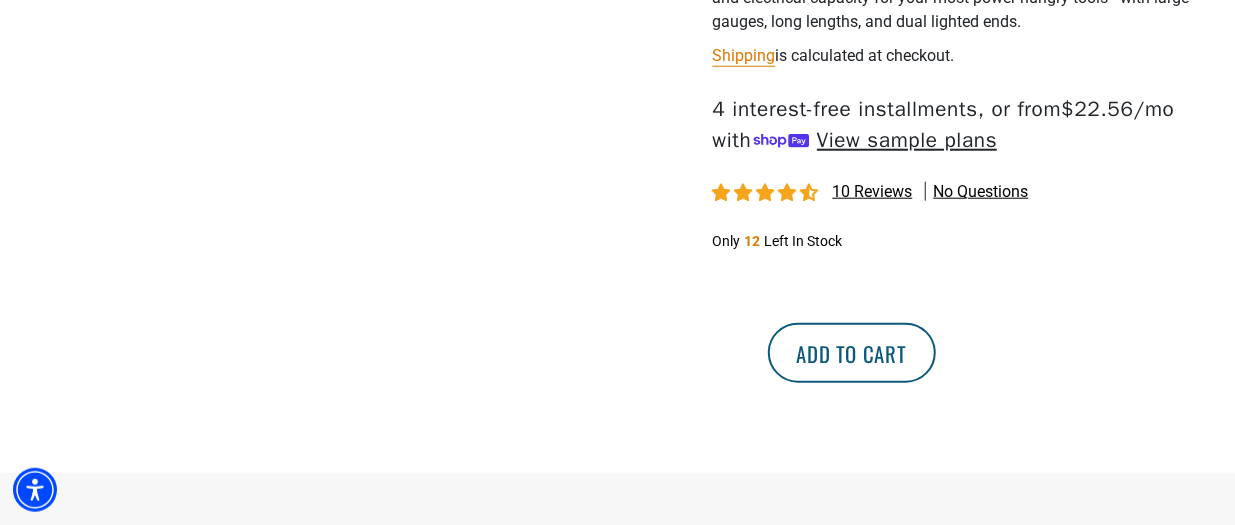 click on "Add to cart" at bounding box center [852, 353] 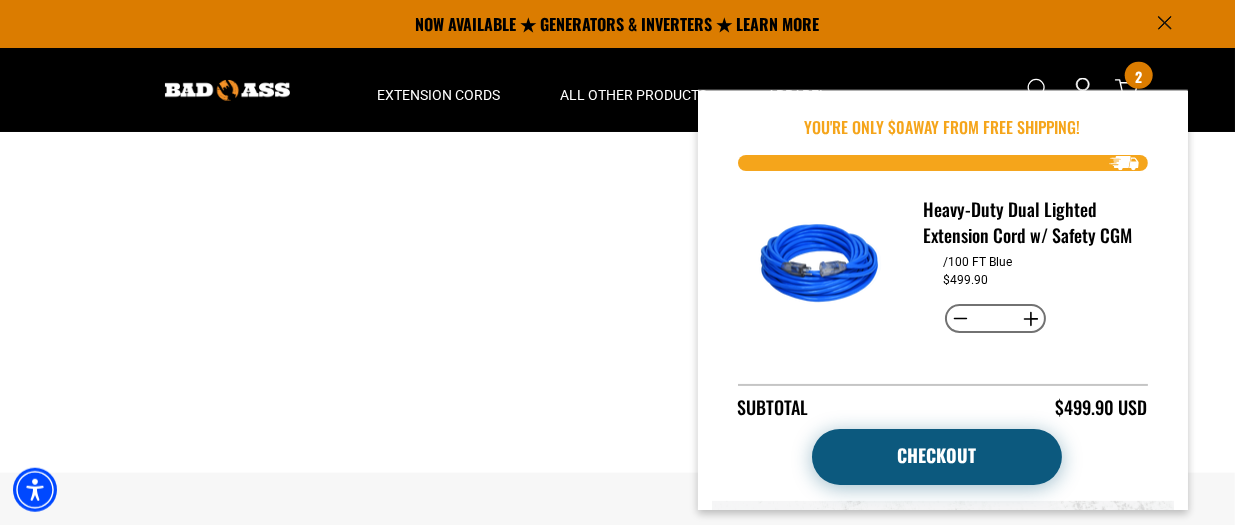 click on "Checkout" at bounding box center (937, 457) 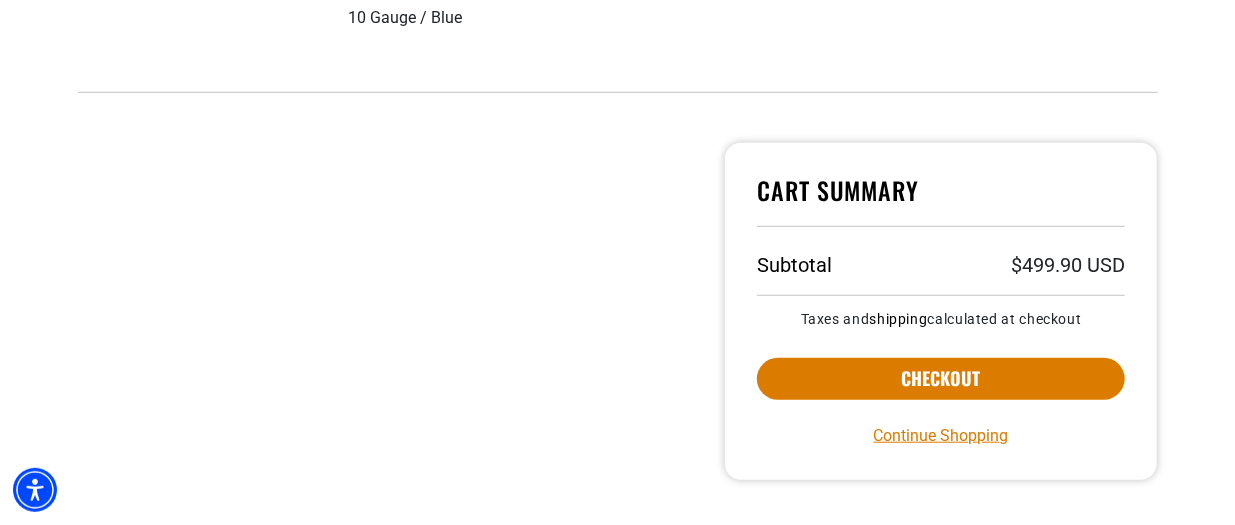 scroll, scrollTop: 586, scrollLeft: 0, axis: vertical 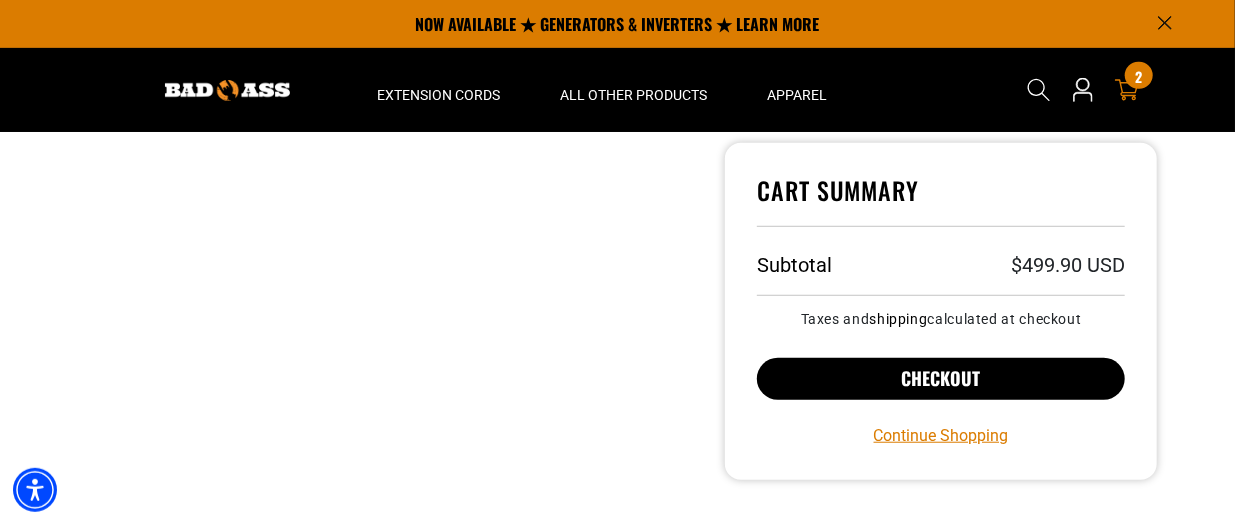 click on "Checkout" at bounding box center (941, 379) 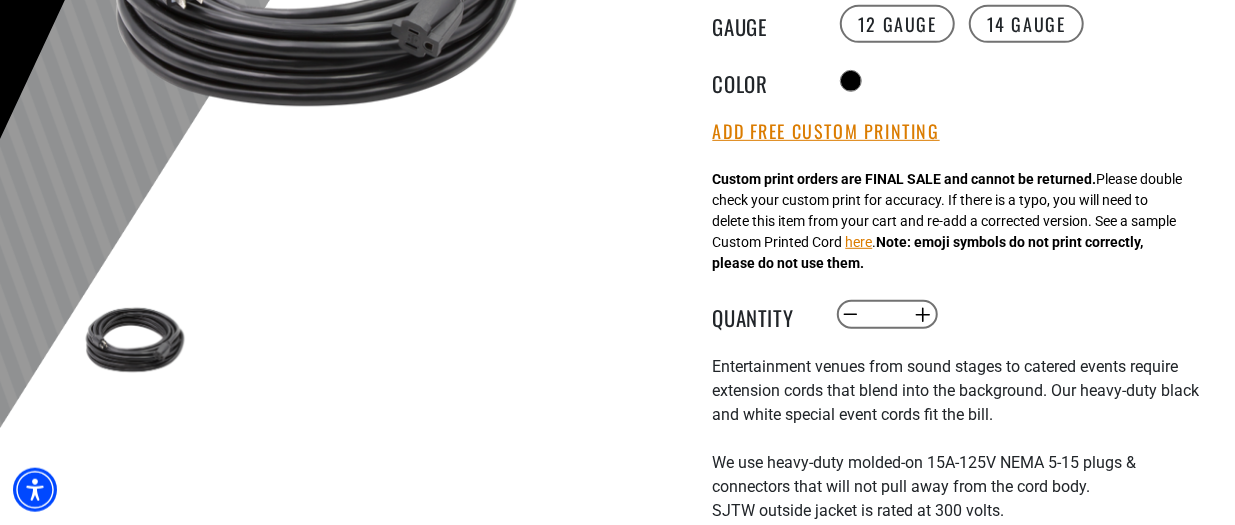 scroll, scrollTop: 643, scrollLeft: 0, axis: vertical 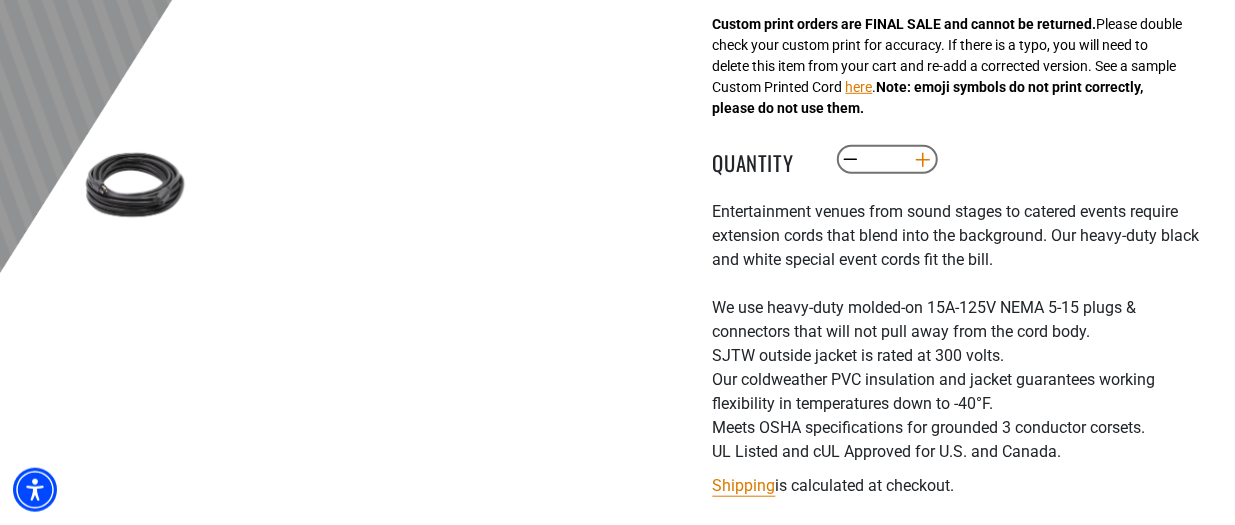 click on "Increase quantity for Audio Visual Extension Cord" at bounding box center [922, 160] 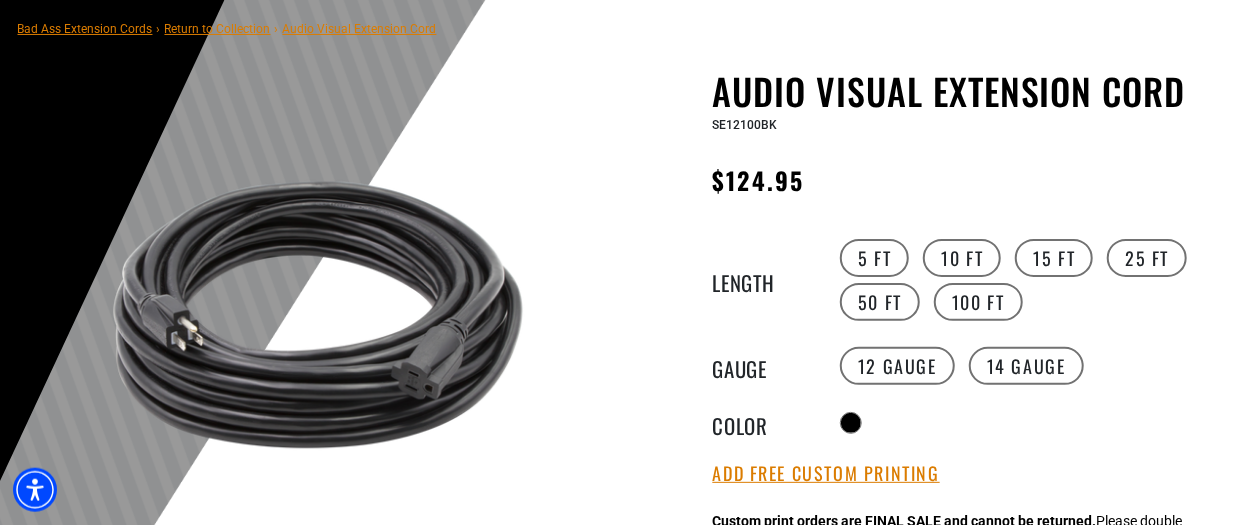 scroll, scrollTop: 426, scrollLeft: 0, axis: vertical 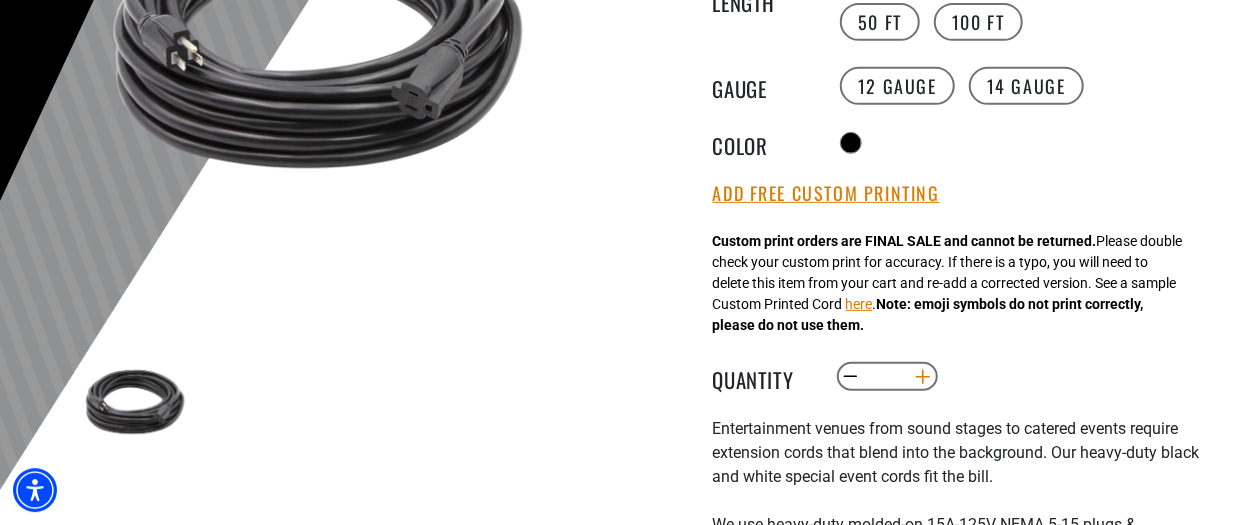 click on "Increase quantity for Audio Visual Extension Cord" at bounding box center [922, 377] 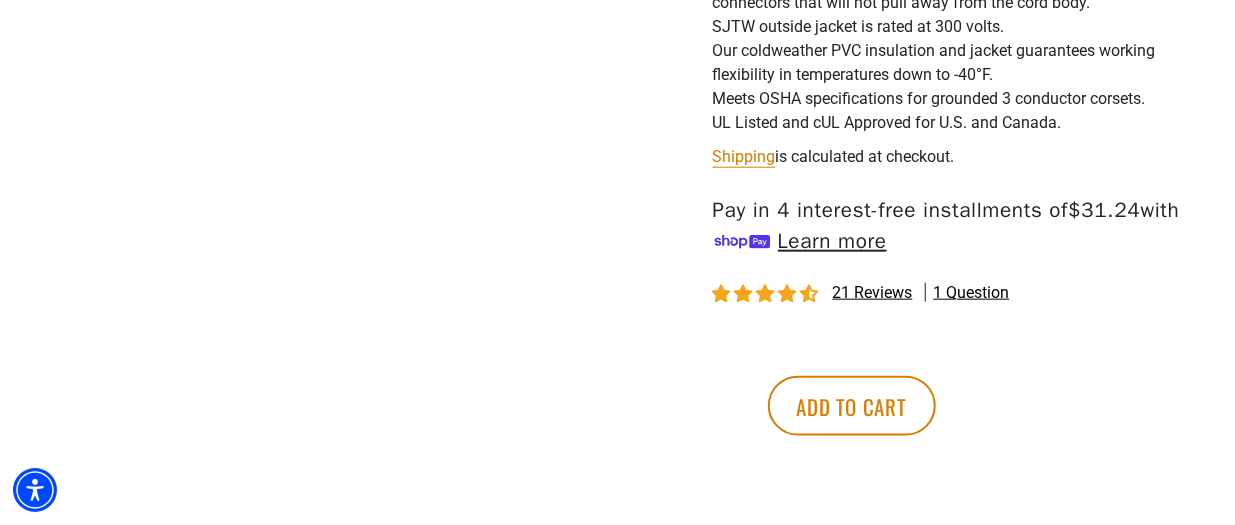 scroll, scrollTop: 1068, scrollLeft: 0, axis: vertical 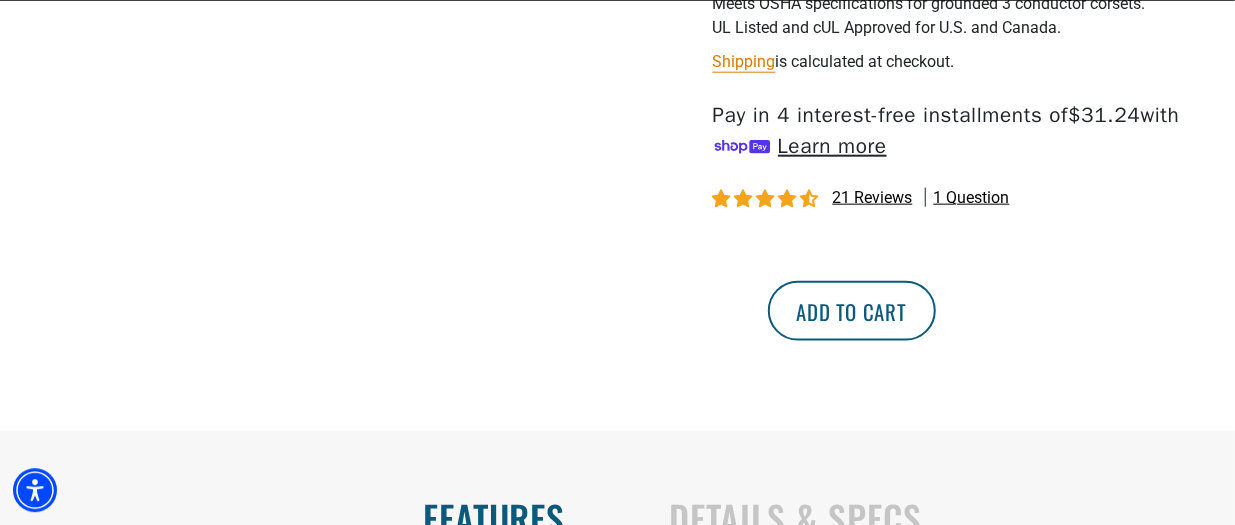 click on "Add to cart" at bounding box center [852, 310] 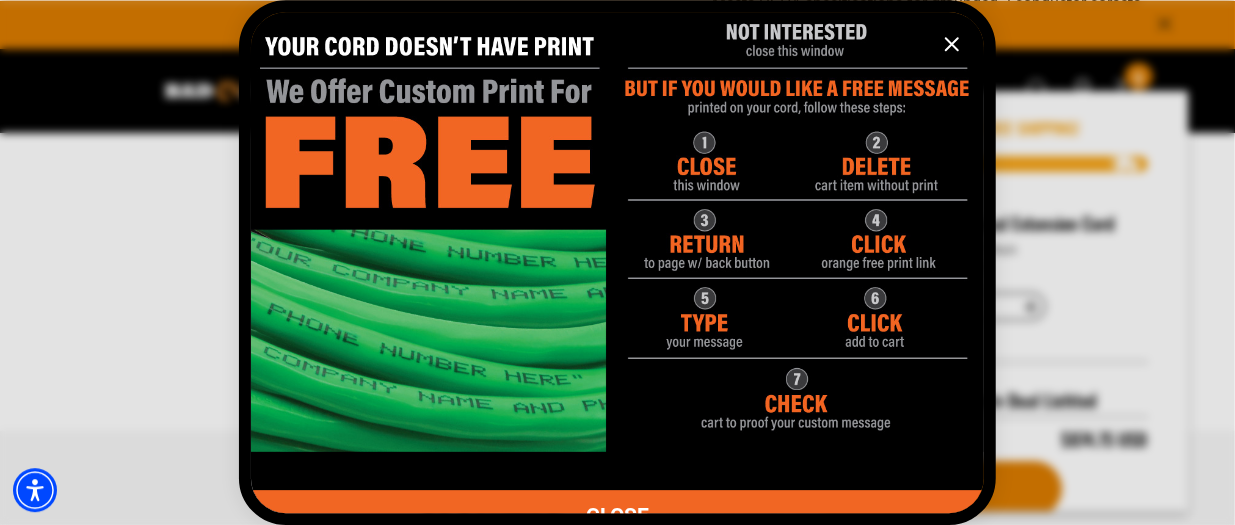 click 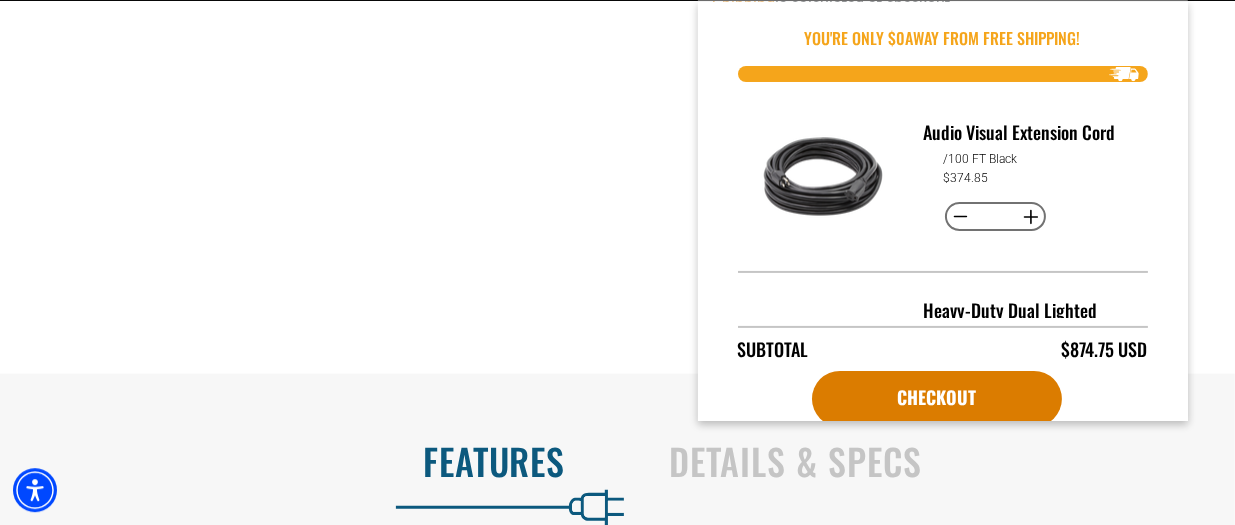 scroll, scrollTop: 1302, scrollLeft: 0, axis: vertical 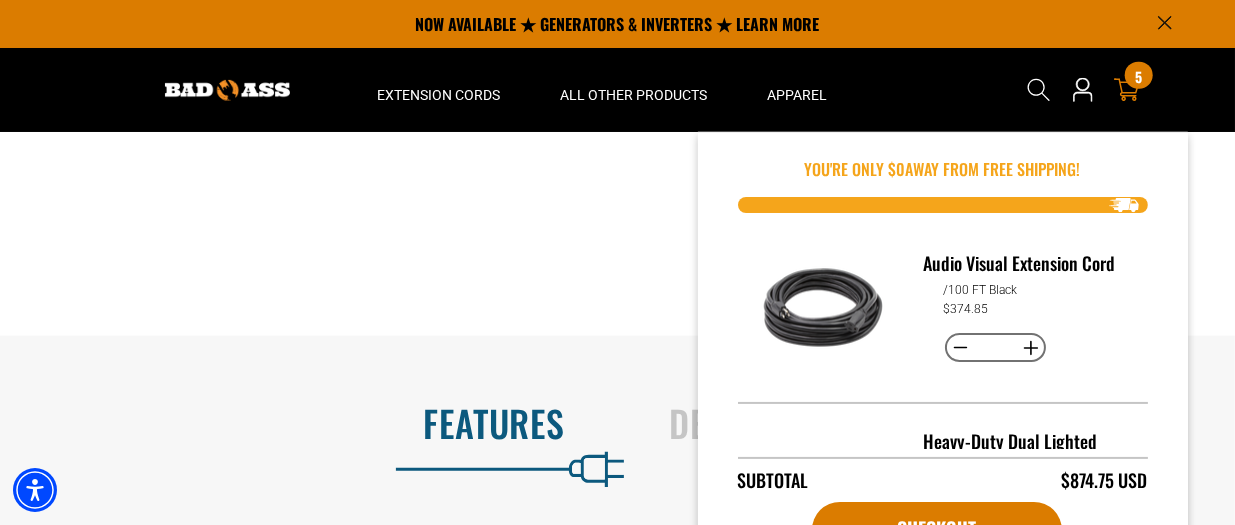 click 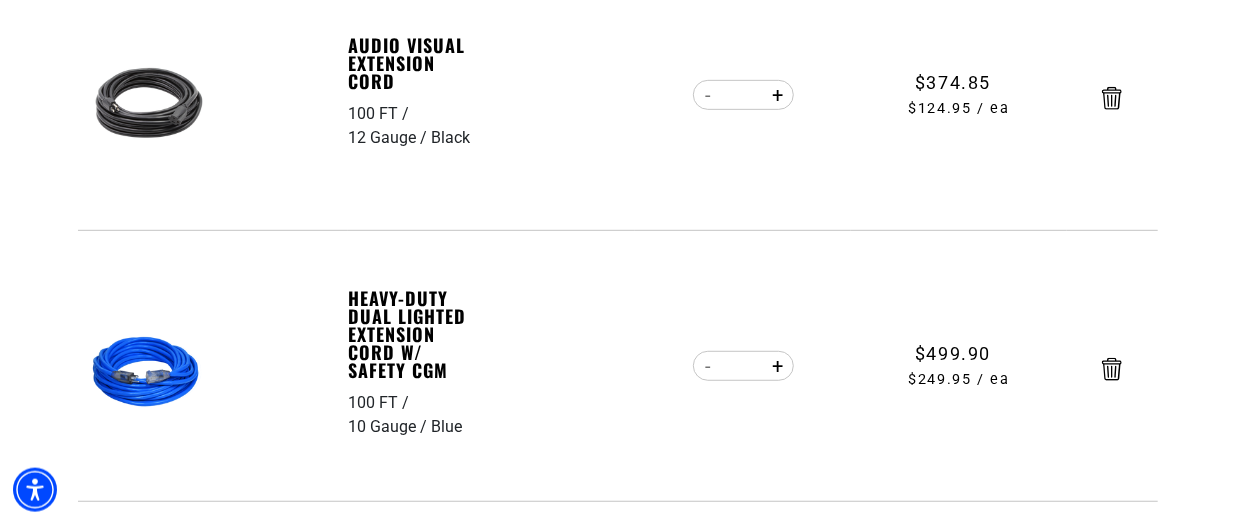scroll, scrollTop: 450, scrollLeft: 0, axis: vertical 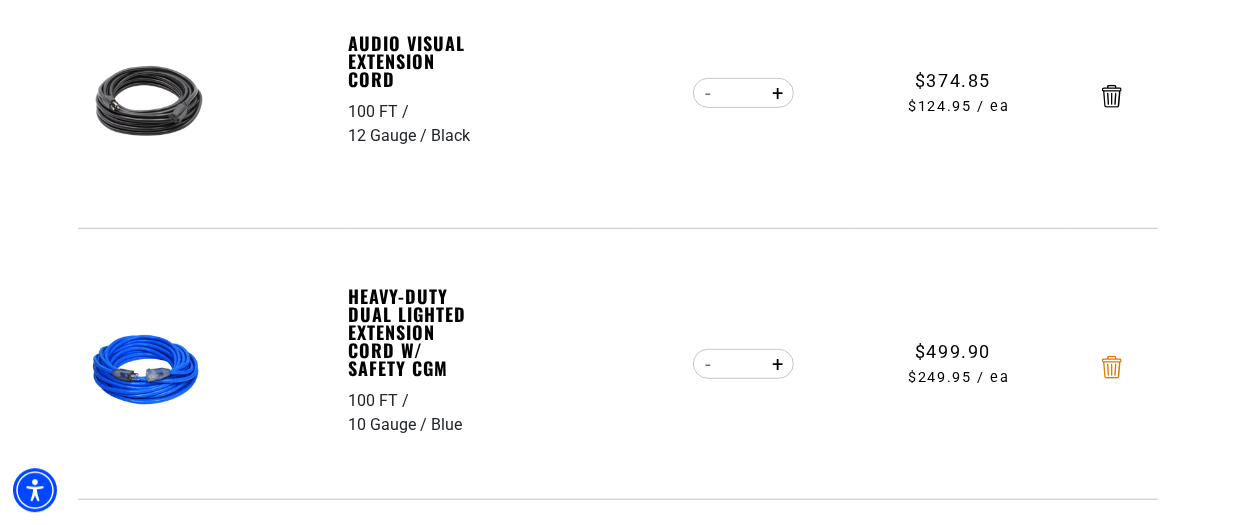 click 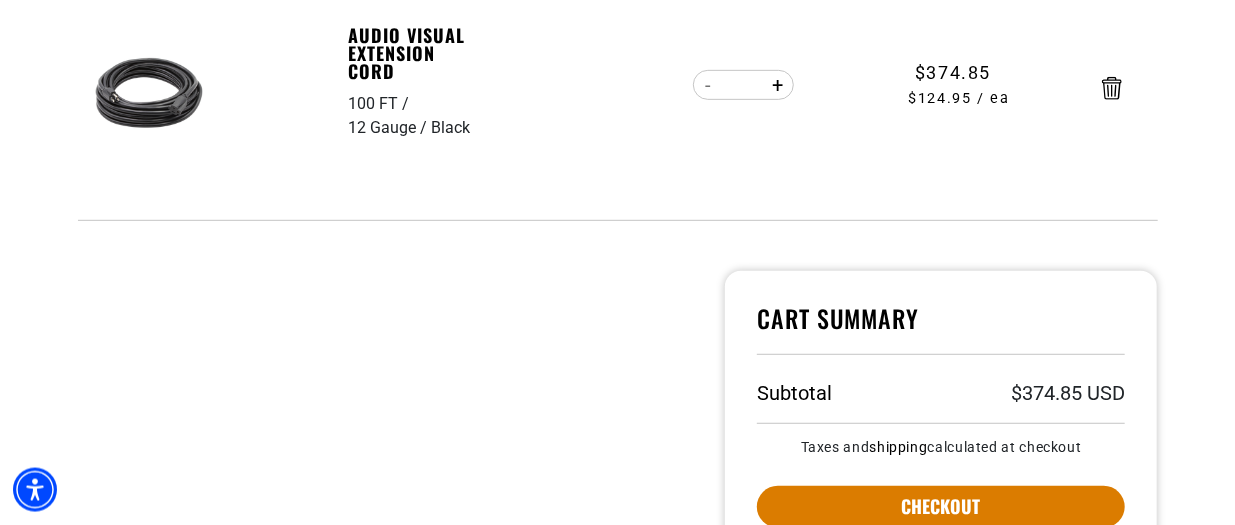 scroll, scrollTop: 550, scrollLeft: 0, axis: vertical 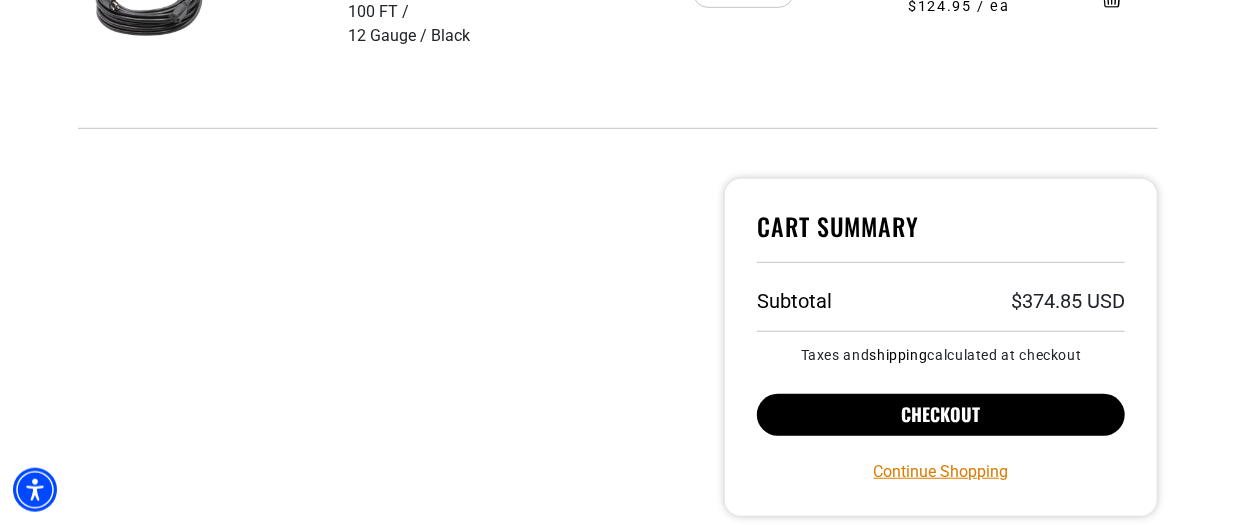 click on "Checkout" at bounding box center [941, 415] 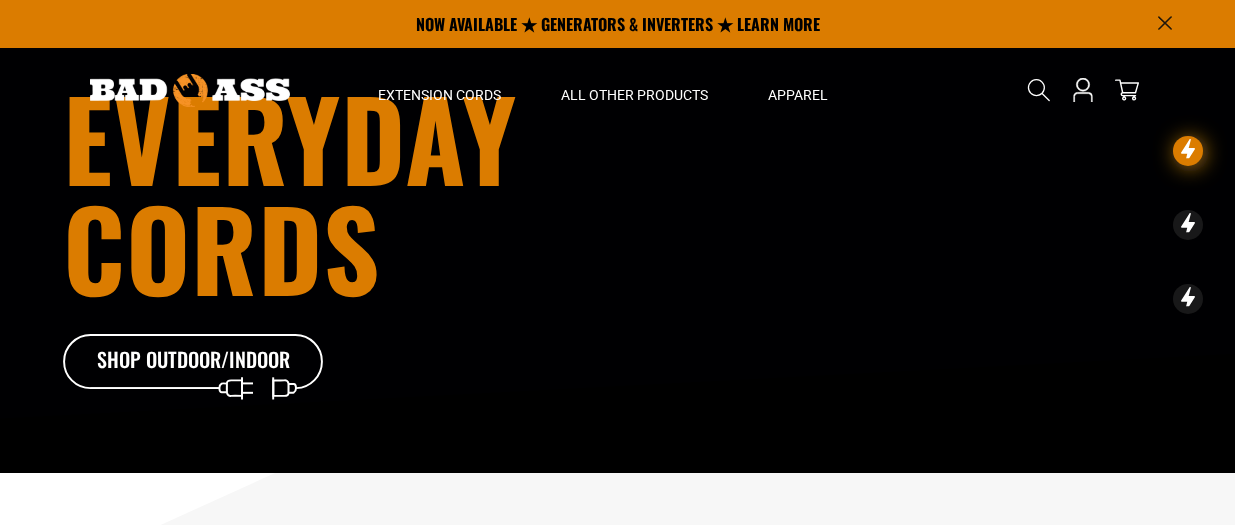 scroll, scrollTop: 0, scrollLeft: 0, axis: both 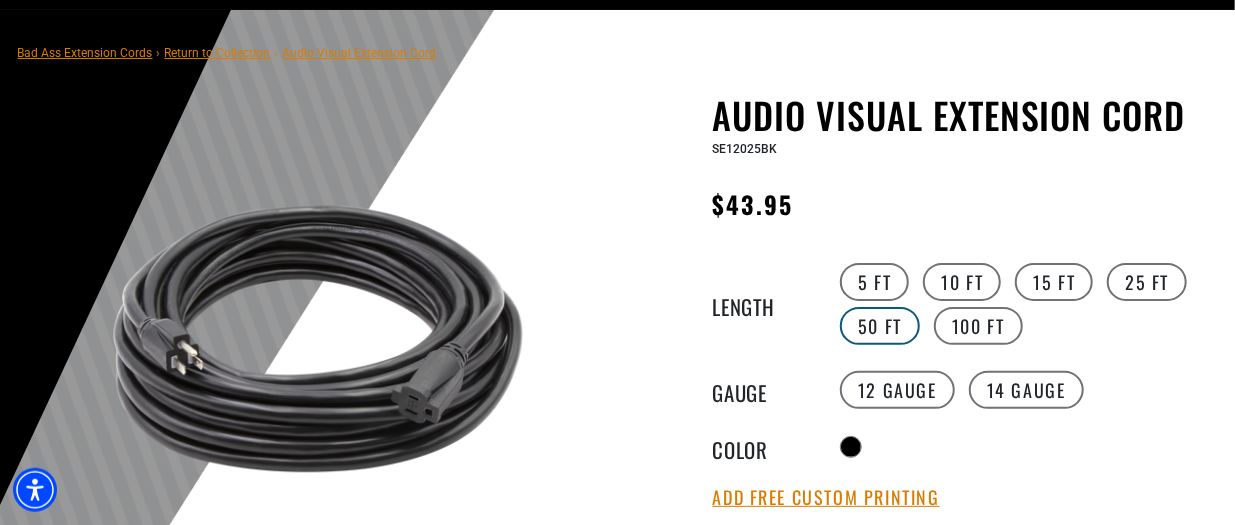 click on "50 FT" at bounding box center [880, 326] 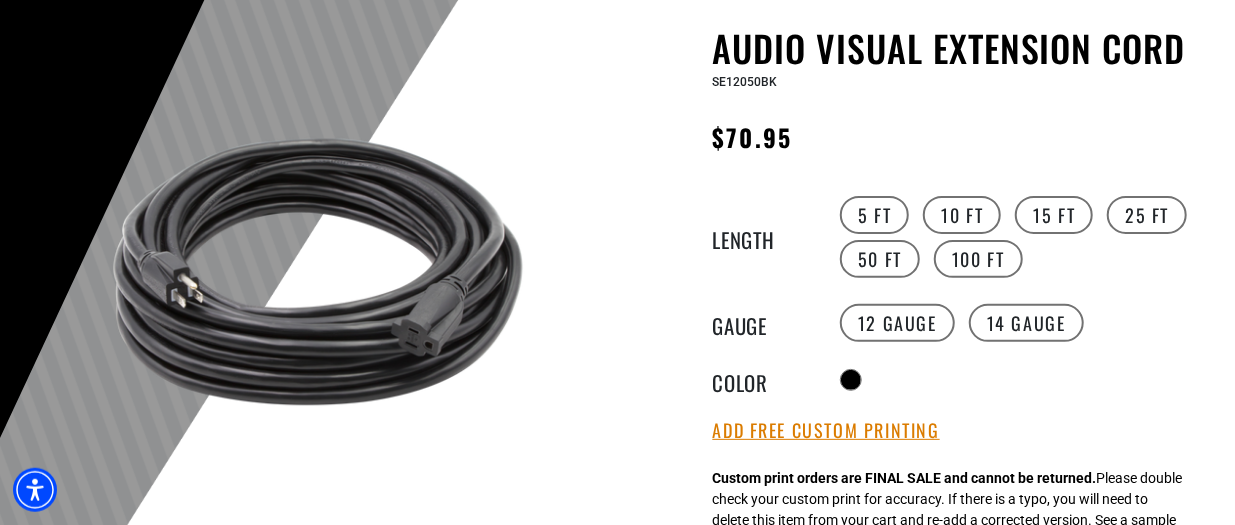 scroll, scrollTop: 190, scrollLeft: 0, axis: vertical 